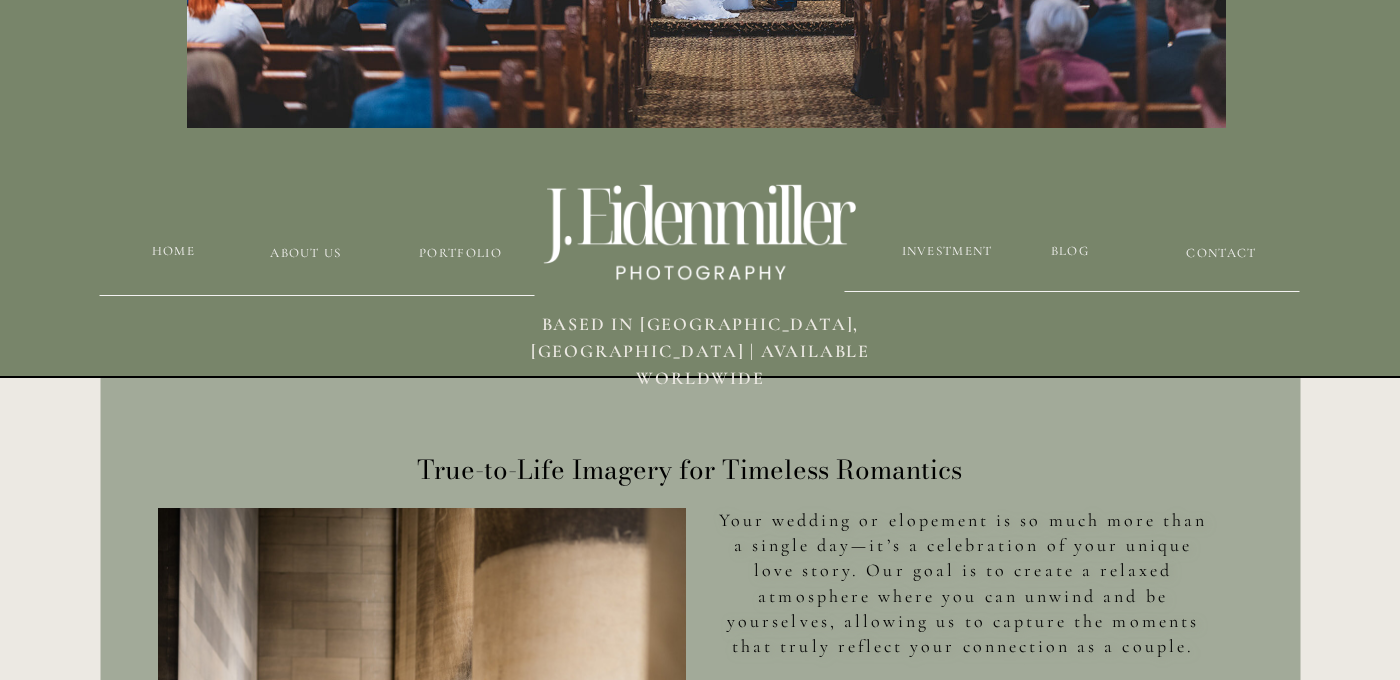 scroll, scrollTop: 567, scrollLeft: 0, axis: vertical 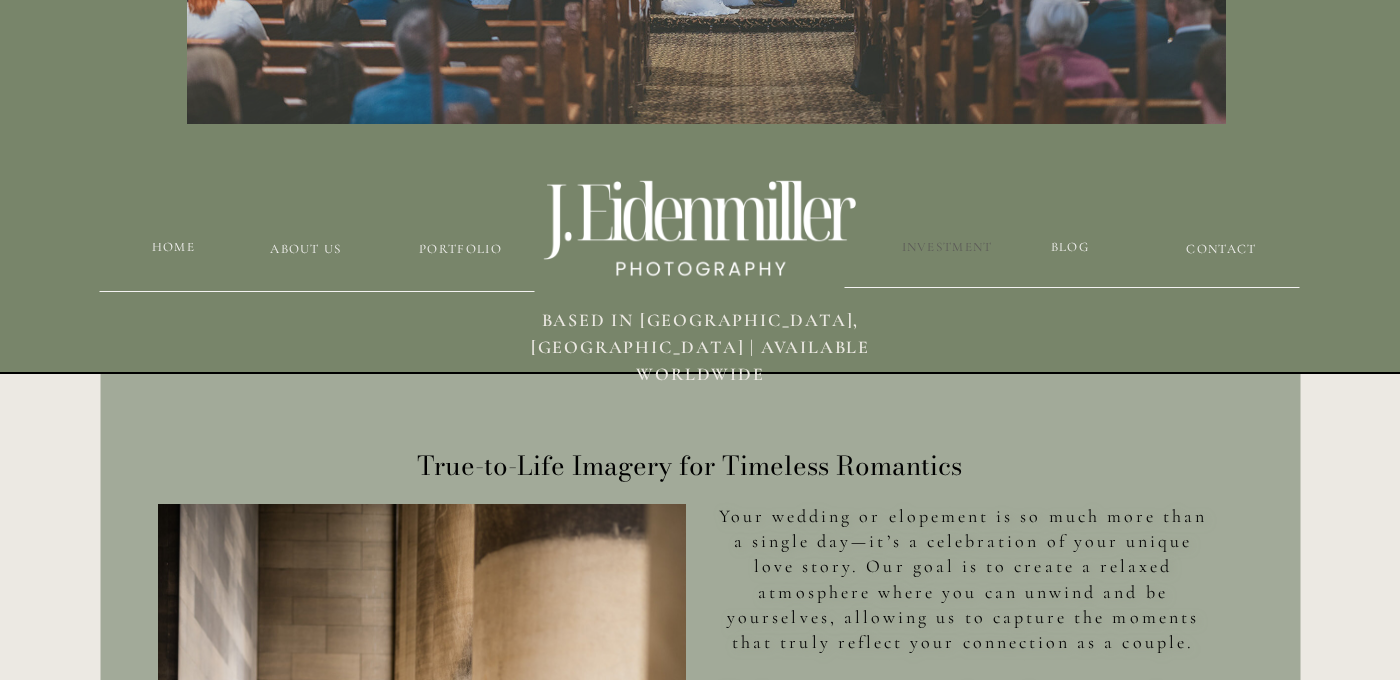 click on "Investment" at bounding box center (947, 247) 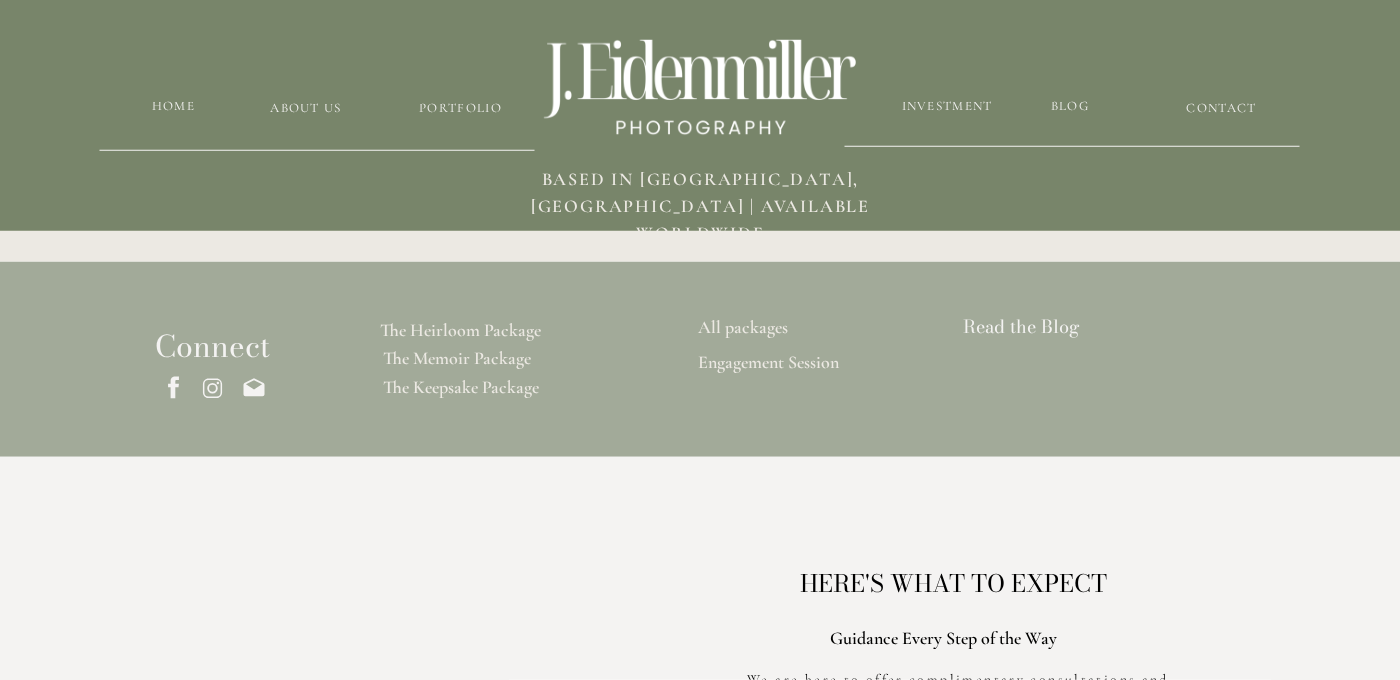 scroll, scrollTop: 5387, scrollLeft: 0, axis: vertical 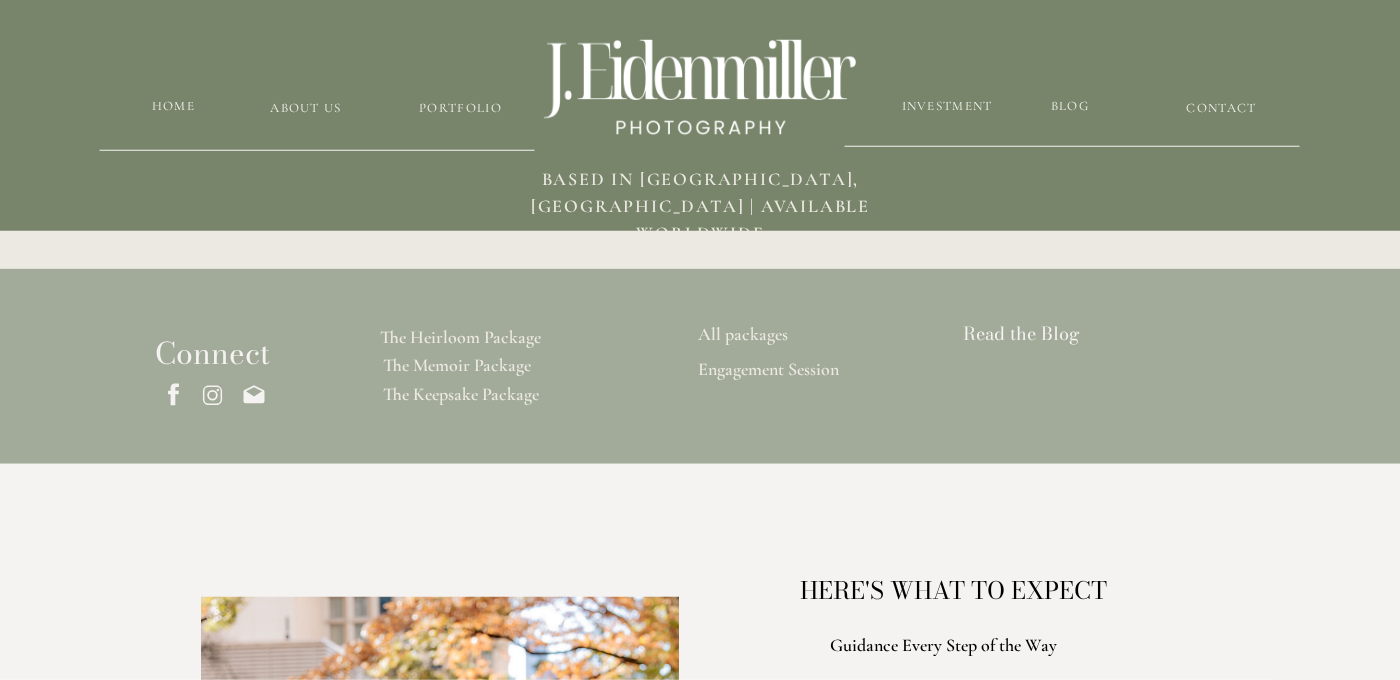 click on "CONTACT blog Portfolio Investment  about us HOME BASED in Pittsburgh, pa | available worldwide Your wedding or elopement is so much more than a single day—it’s a celebration of your unique love story. Our goal is to create a relaxed atmosphere where you can unwind and be yourselves, allowing us to capture the moments that truly reflect your connection as a couple. We focus on preserving the real emotions of your day, going beyond typical poses or staged shots to document the moments that matter most. Each image is crafted to help you relive the feeling of your day, capturing all the details that make it truly unforgettable. These are more than just photos—these are your memories. Let us help you document one of the most beautiful chapters of your life together. True-to-Life Imagery for Timeless Romantics CAPTURE REAL MOMENTS, NOT JUST PHOTOS Whether you’re exchanging vows in a small, intimate ceremony or throwing the party of the year, we’re ready to capture every detail.  MORE ABOUT US Engagement" at bounding box center [700, -1776] 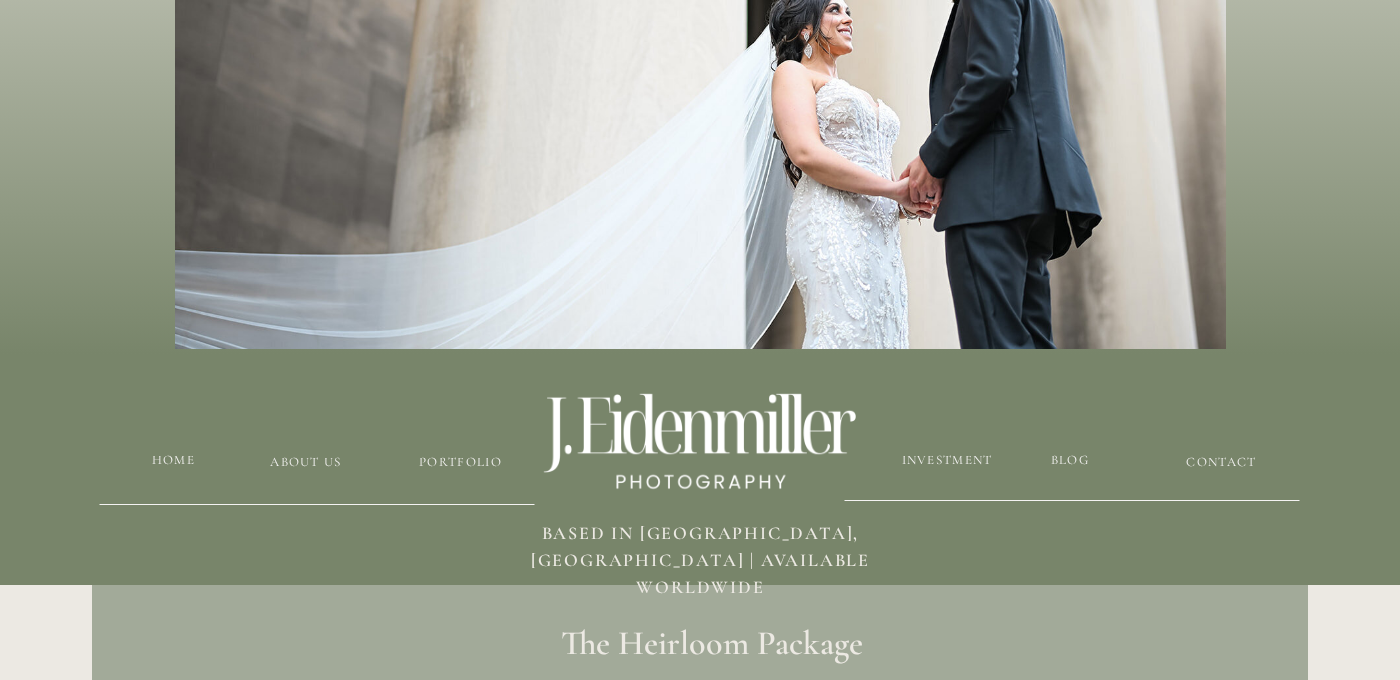 scroll, scrollTop: 0, scrollLeft: 0, axis: both 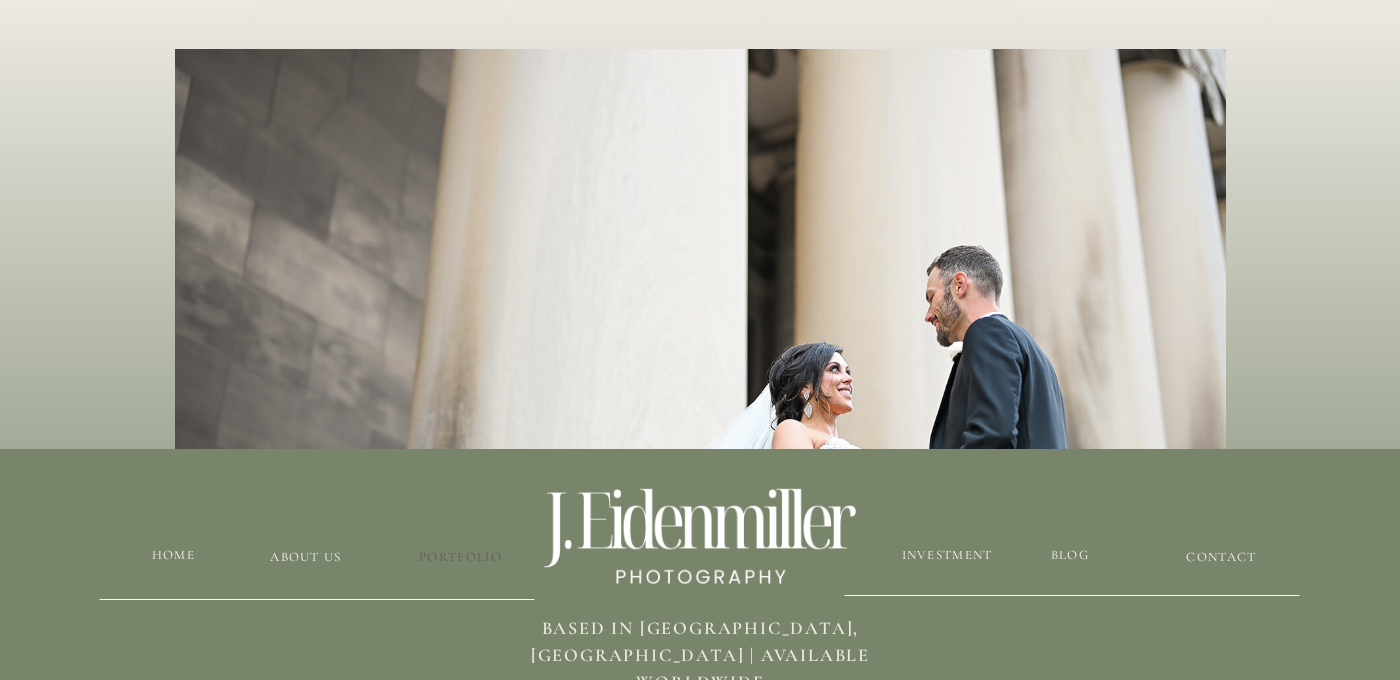 click on "Portfolio" at bounding box center [460, 557] 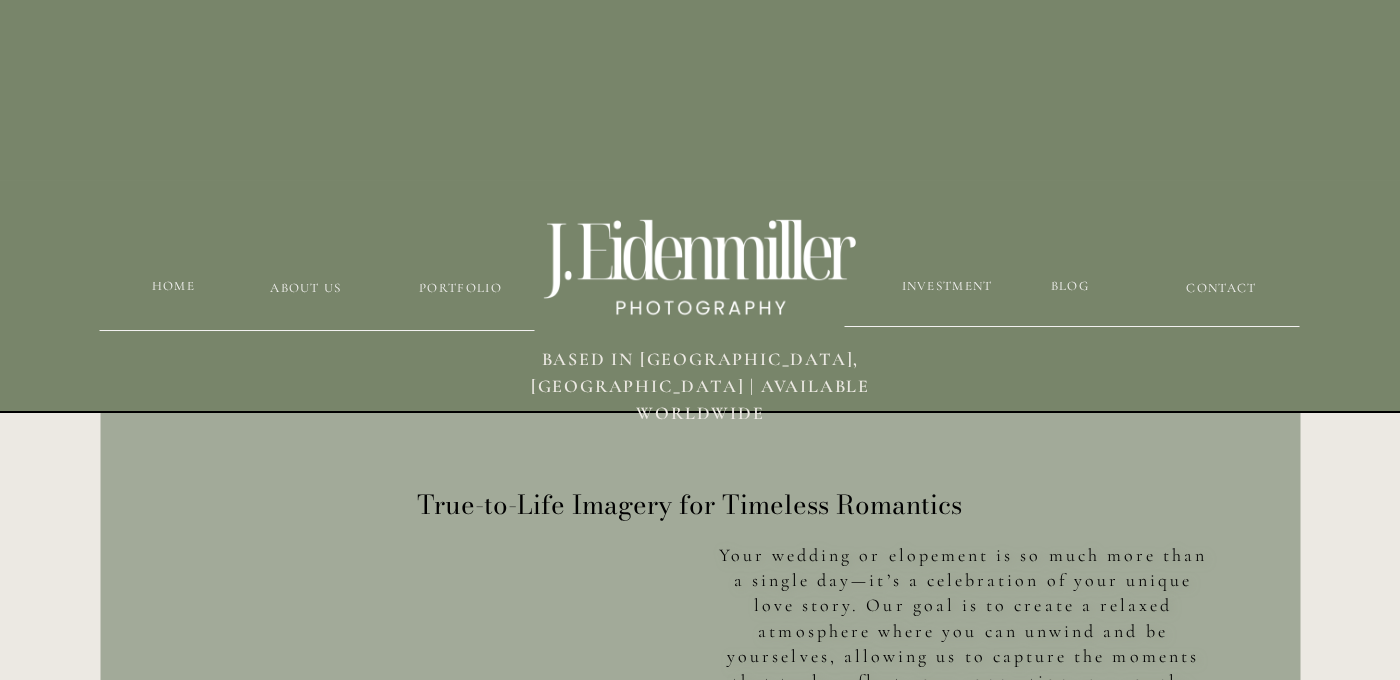 scroll, scrollTop: 567, scrollLeft: 0, axis: vertical 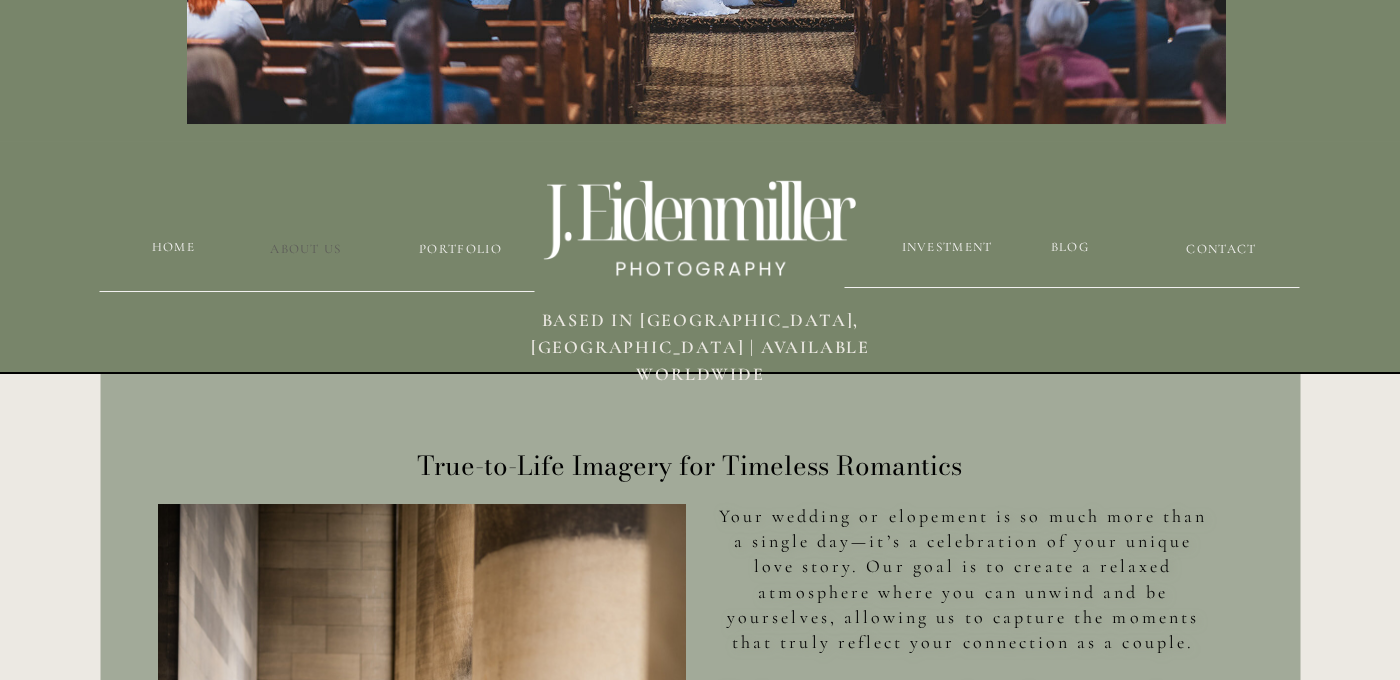 click on "about us" at bounding box center (306, 249) 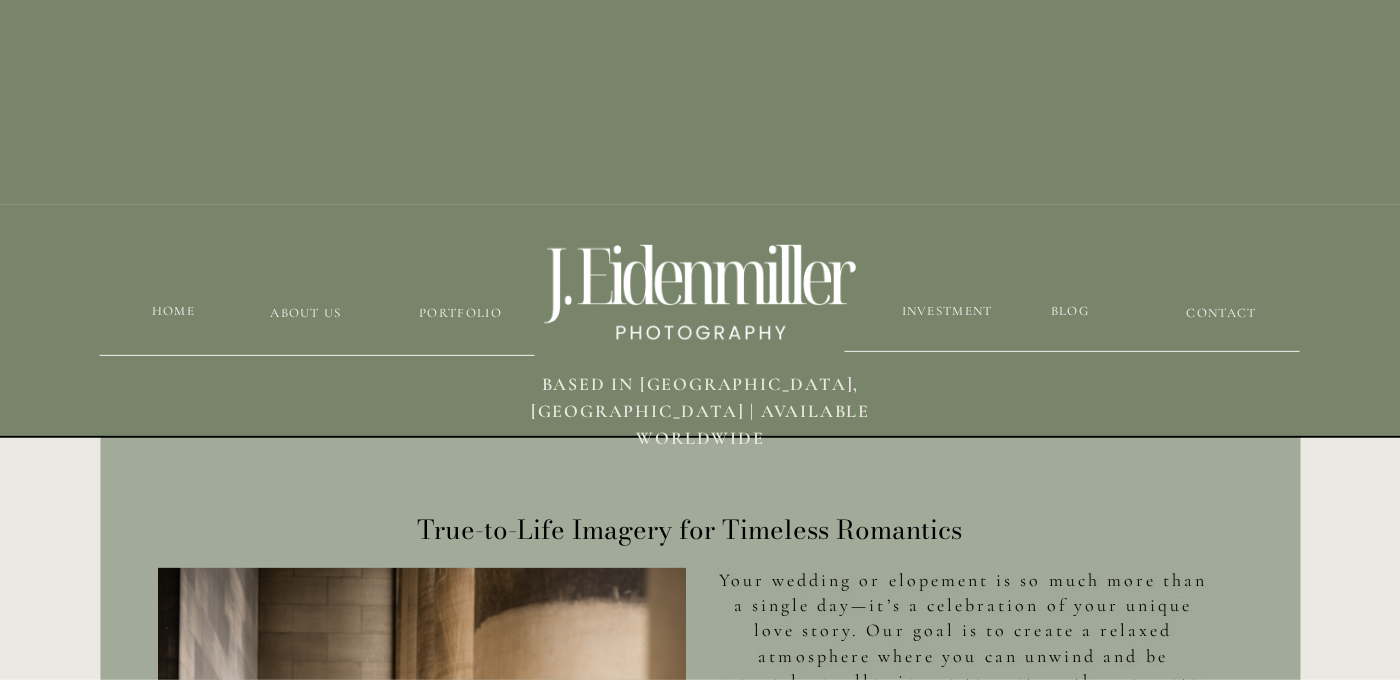 scroll, scrollTop: 509, scrollLeft: 0, axis: vertical 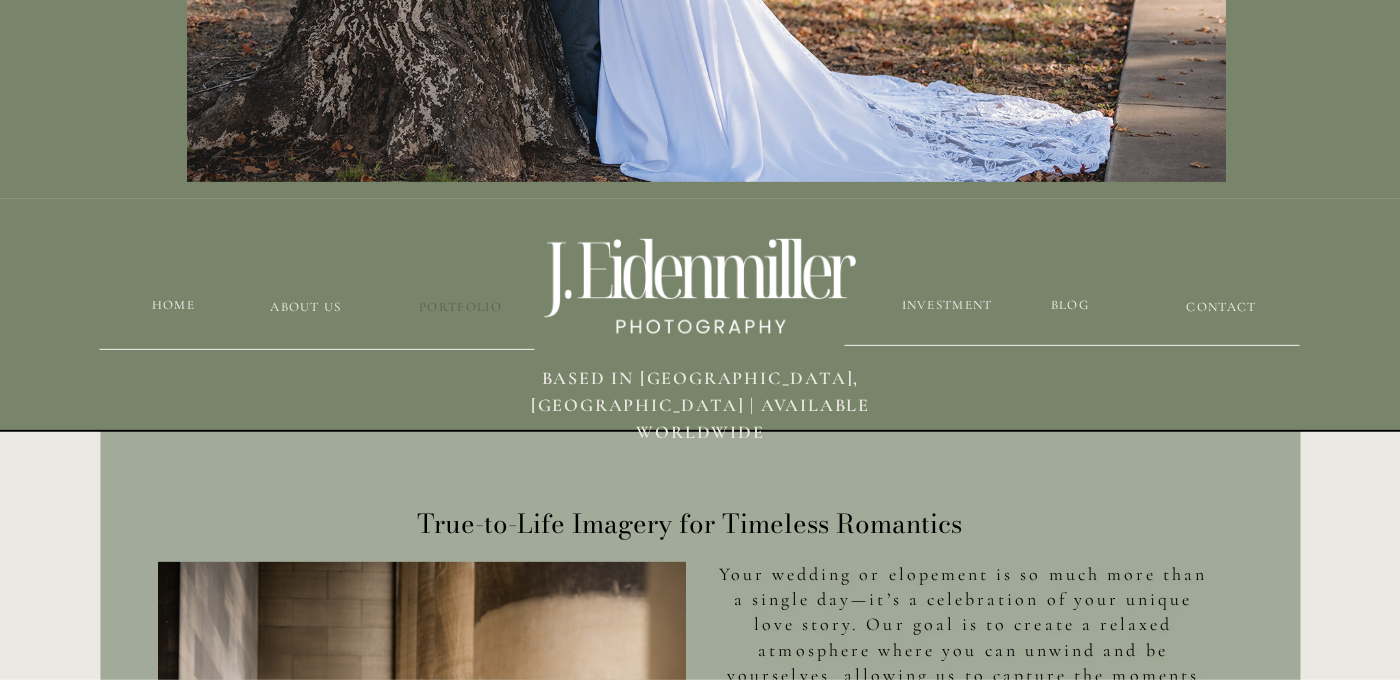 click on "Portfolio" at bounding box center [460, 307] 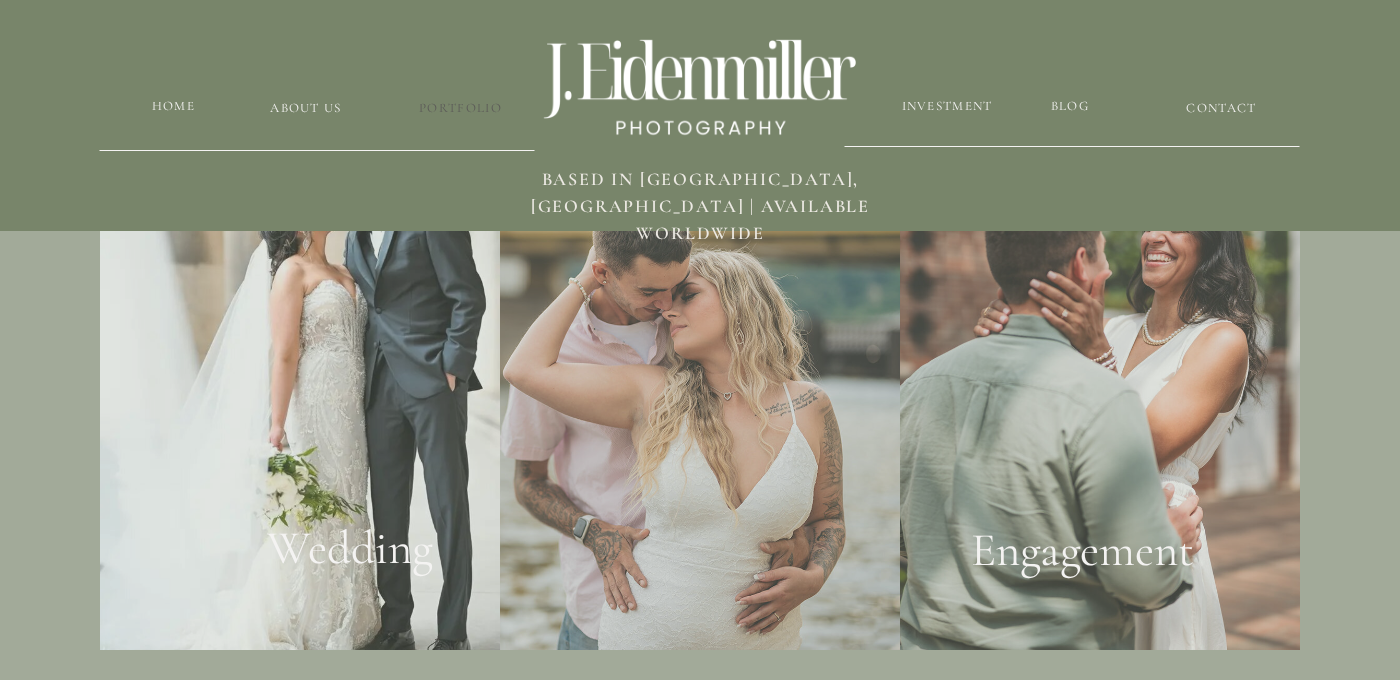 scroll, scrollTop: 3965, scrollLeft: 0, axis: vertical 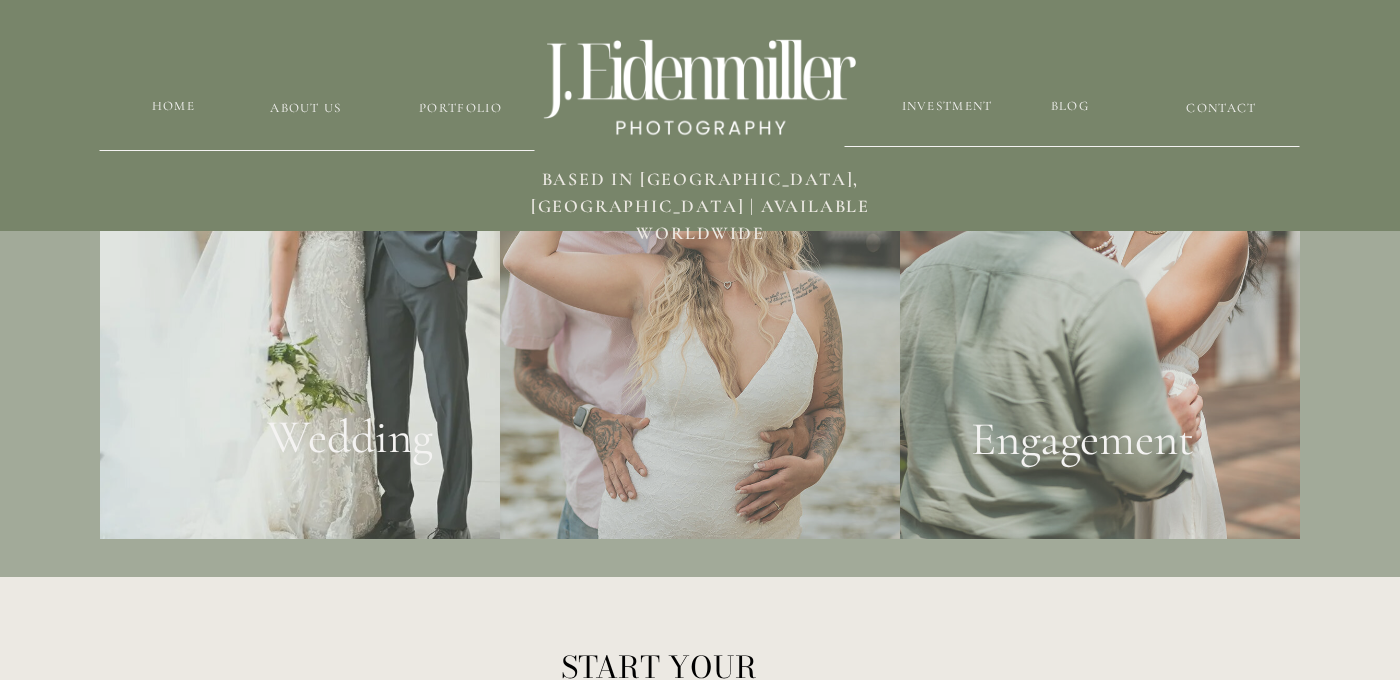 click on "Wedding" at bounding box center (349, 447) 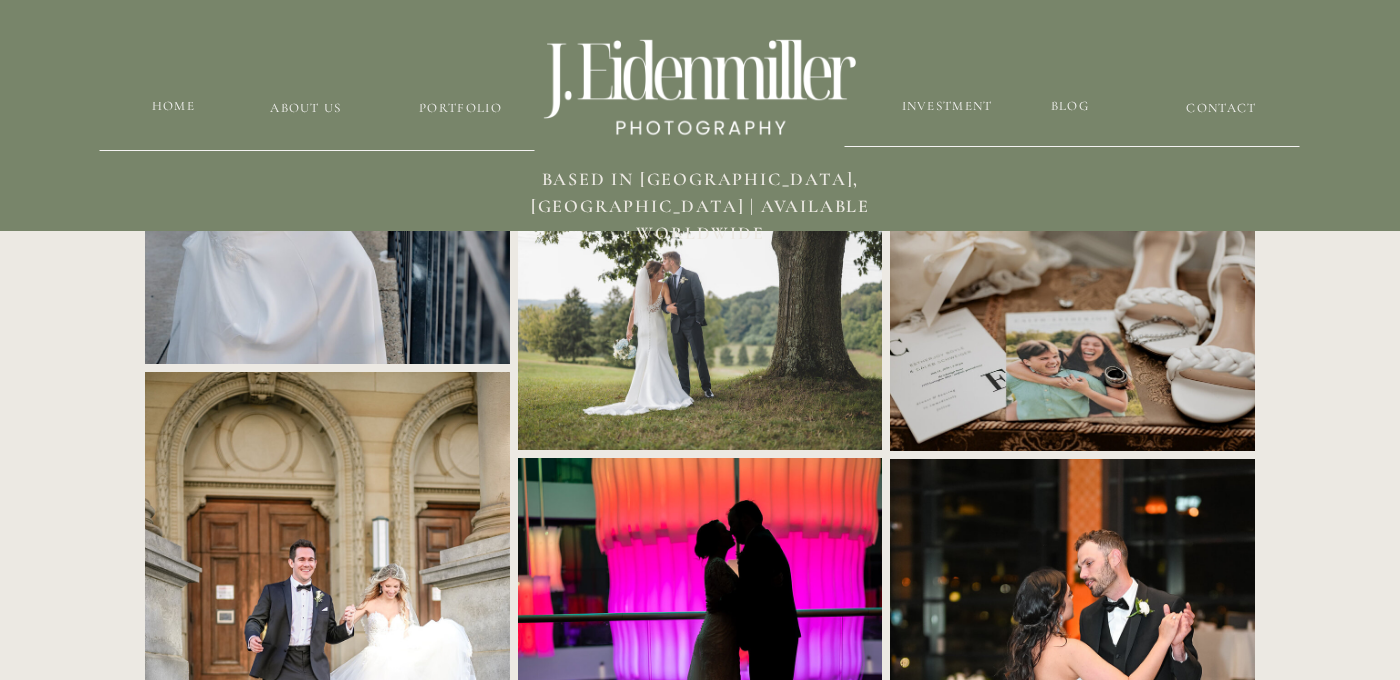 scroll, scrollTop: 1422, scrollLeft: 0, axis: vertical 